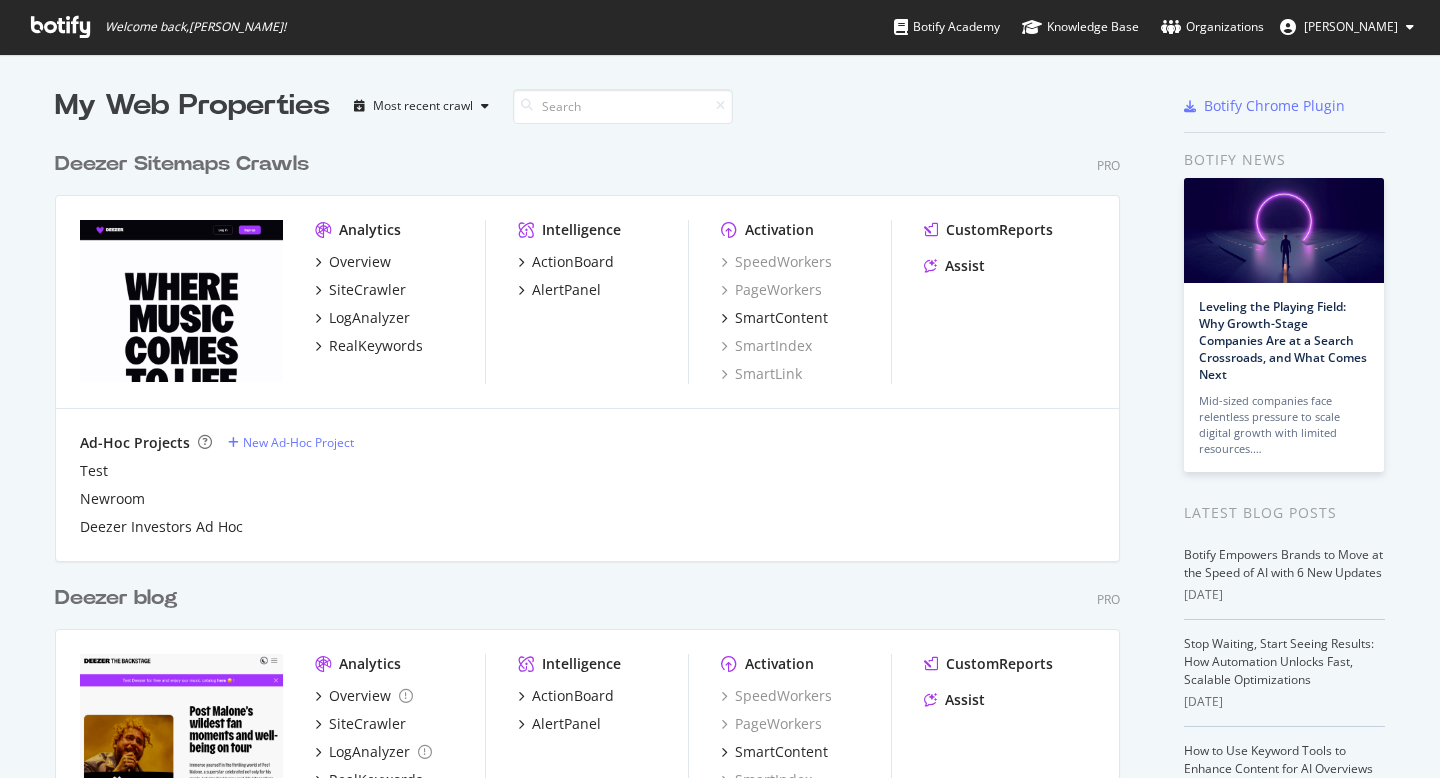 scroll, scrollTop: 0, scrollLeft: 0, axis: both 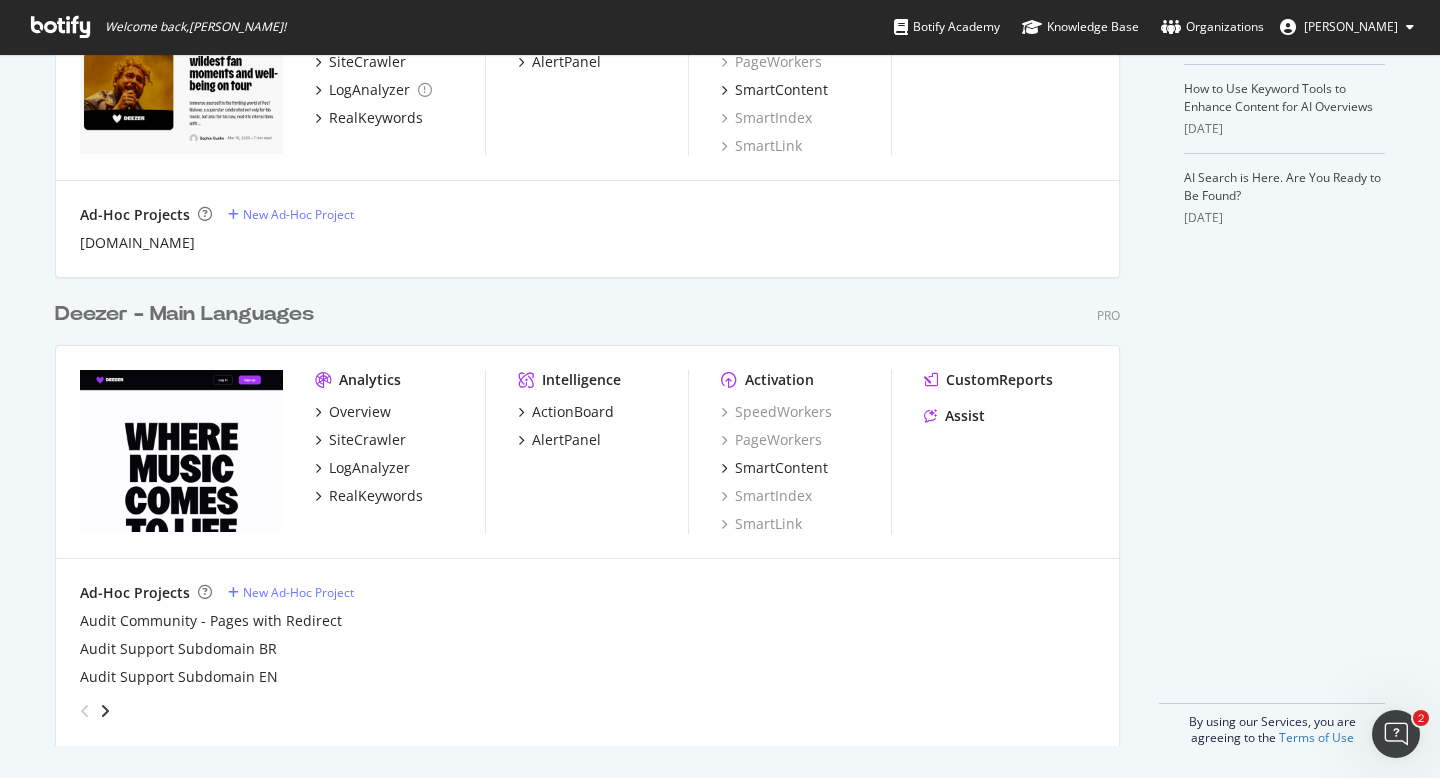 click on "Deezer - Main Languages" at bounding box center [184, 314] 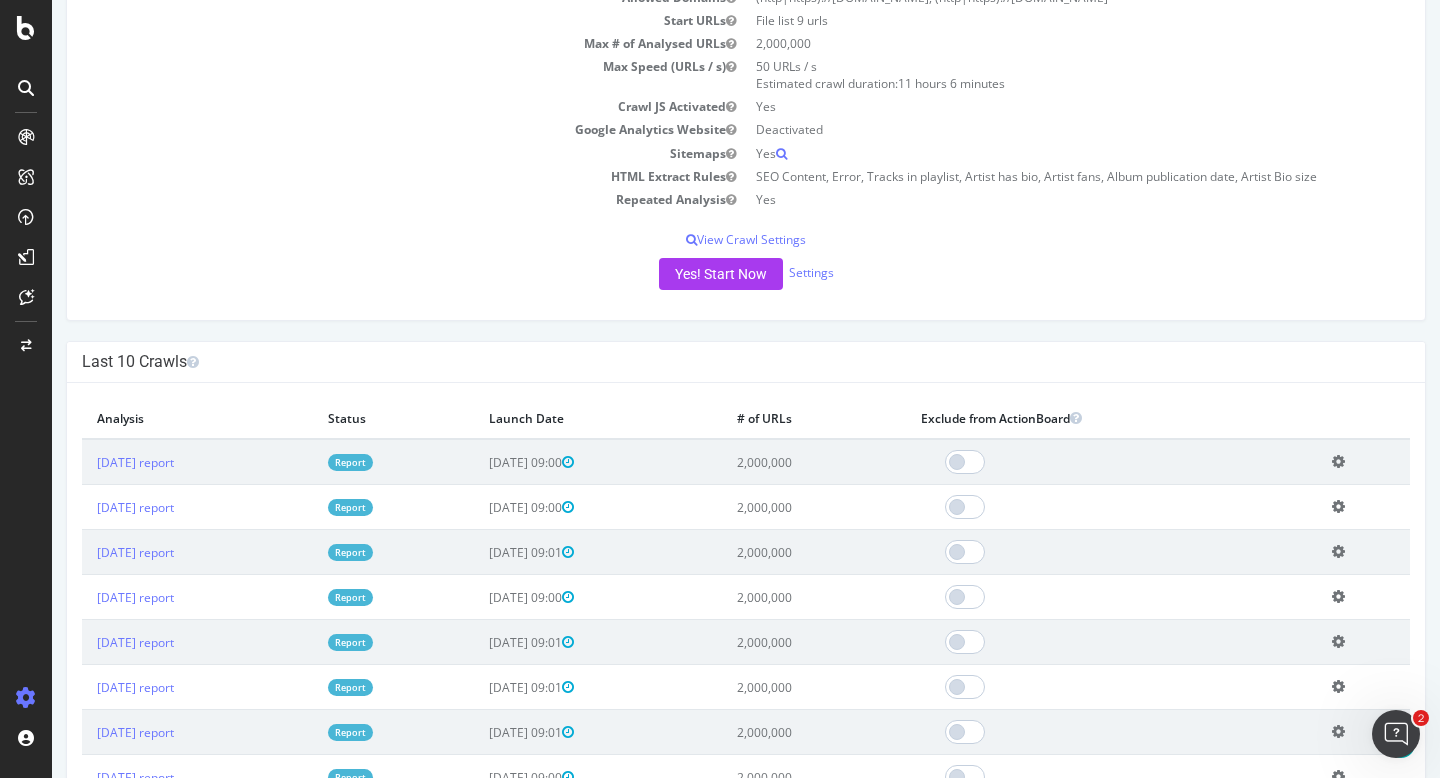 scroll, scrollTop: 148, scrollLeft: 0, axis: vertical 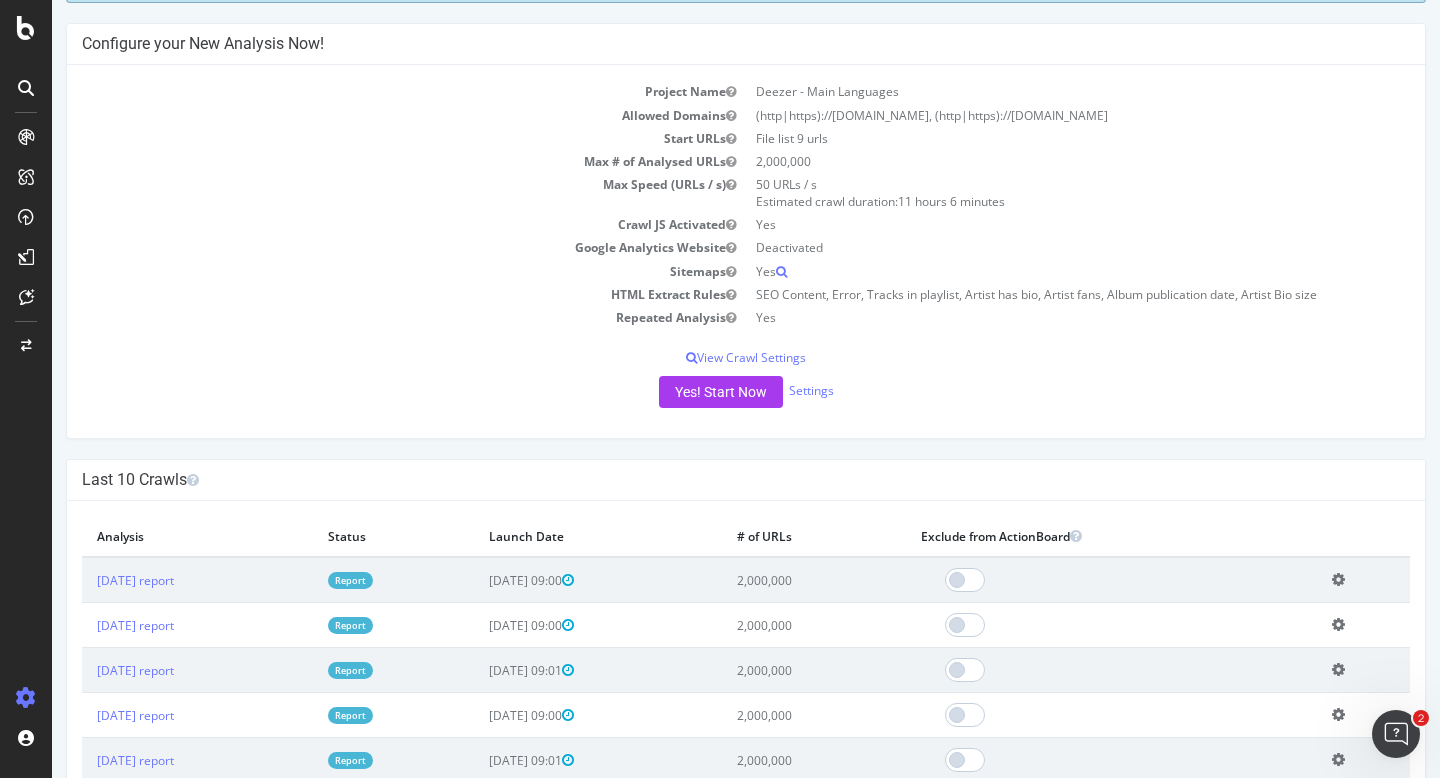 click on "11 hours 6 minutes" at bounding box center [951, 201] 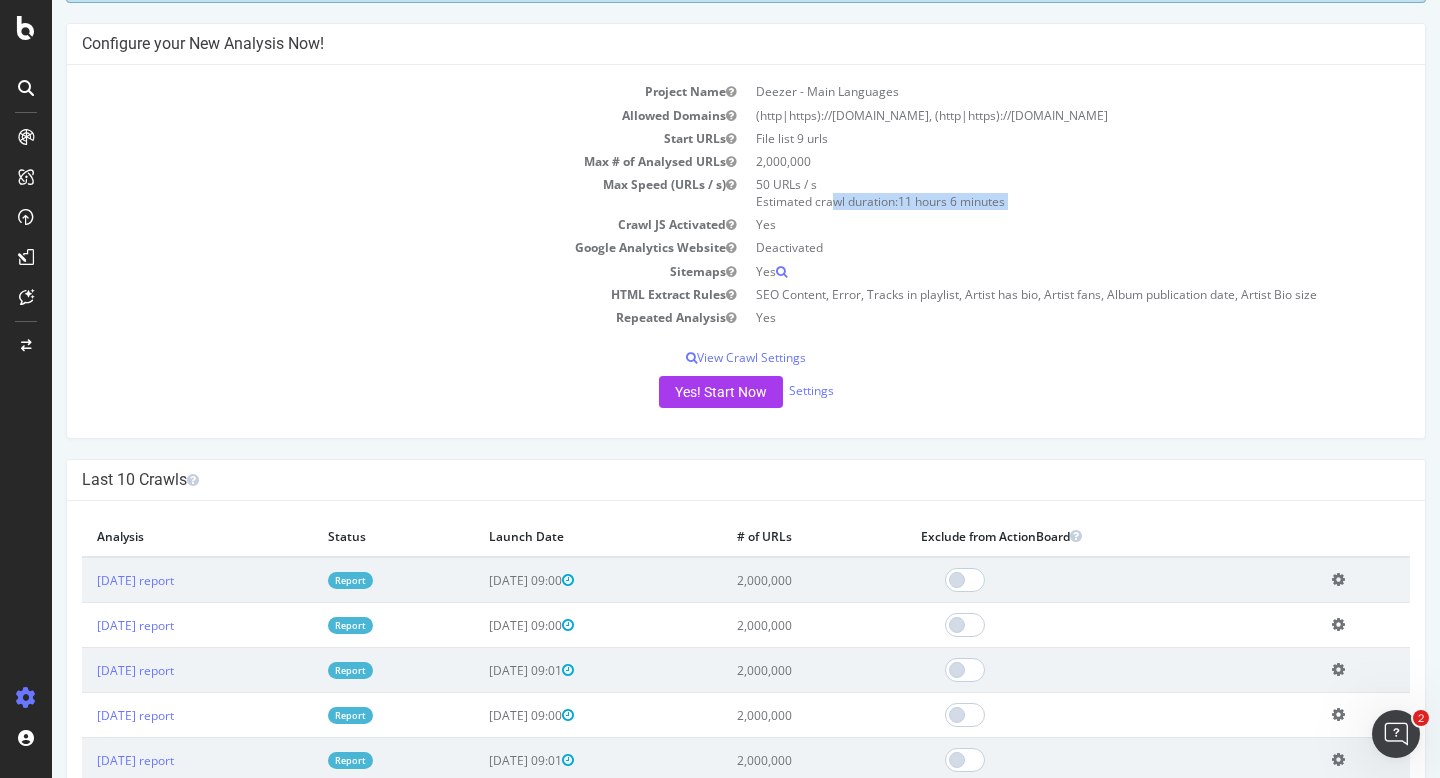 click on "11 hours 6 minutes" at bounding box center [951, 201] 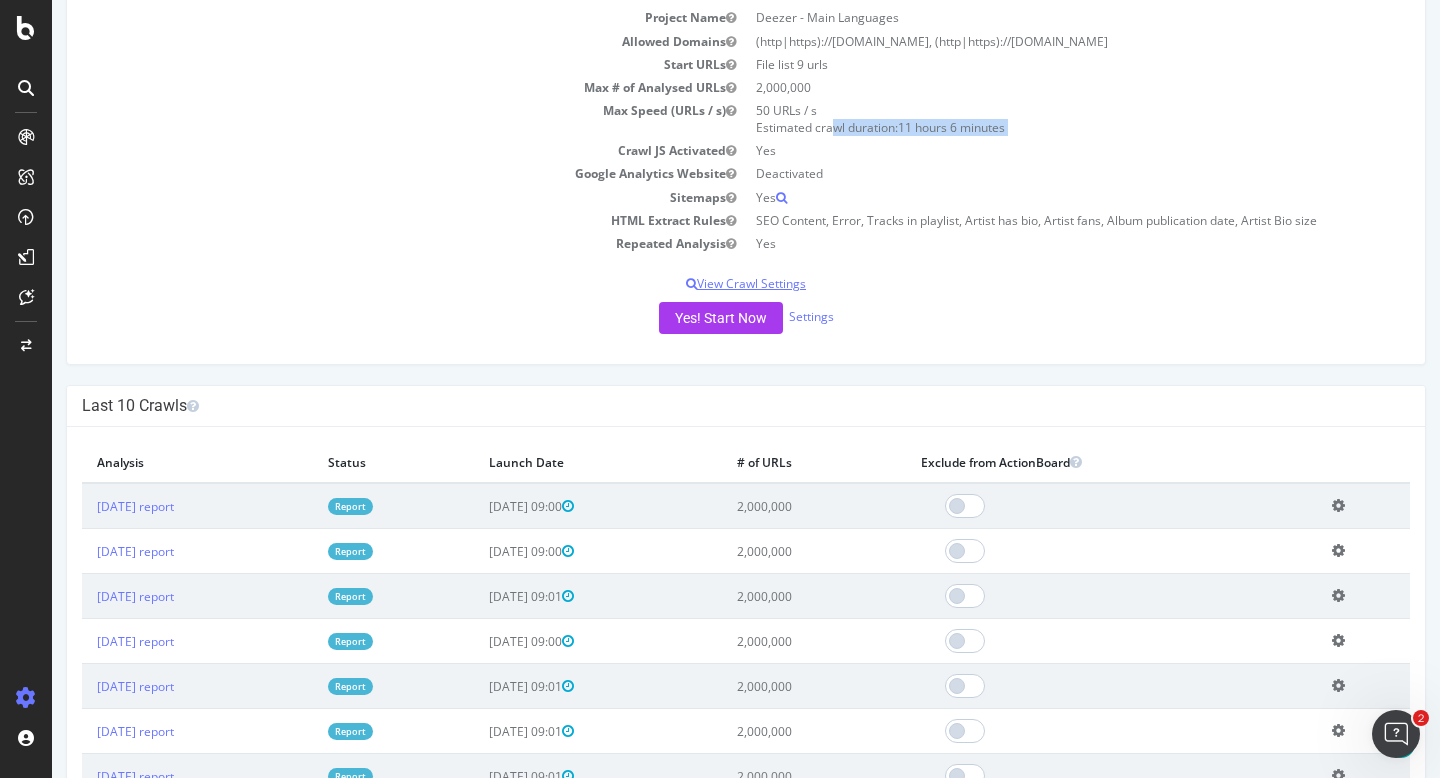 scroll, scrollTop: 144, scrollLeft: 0, axis: vertical 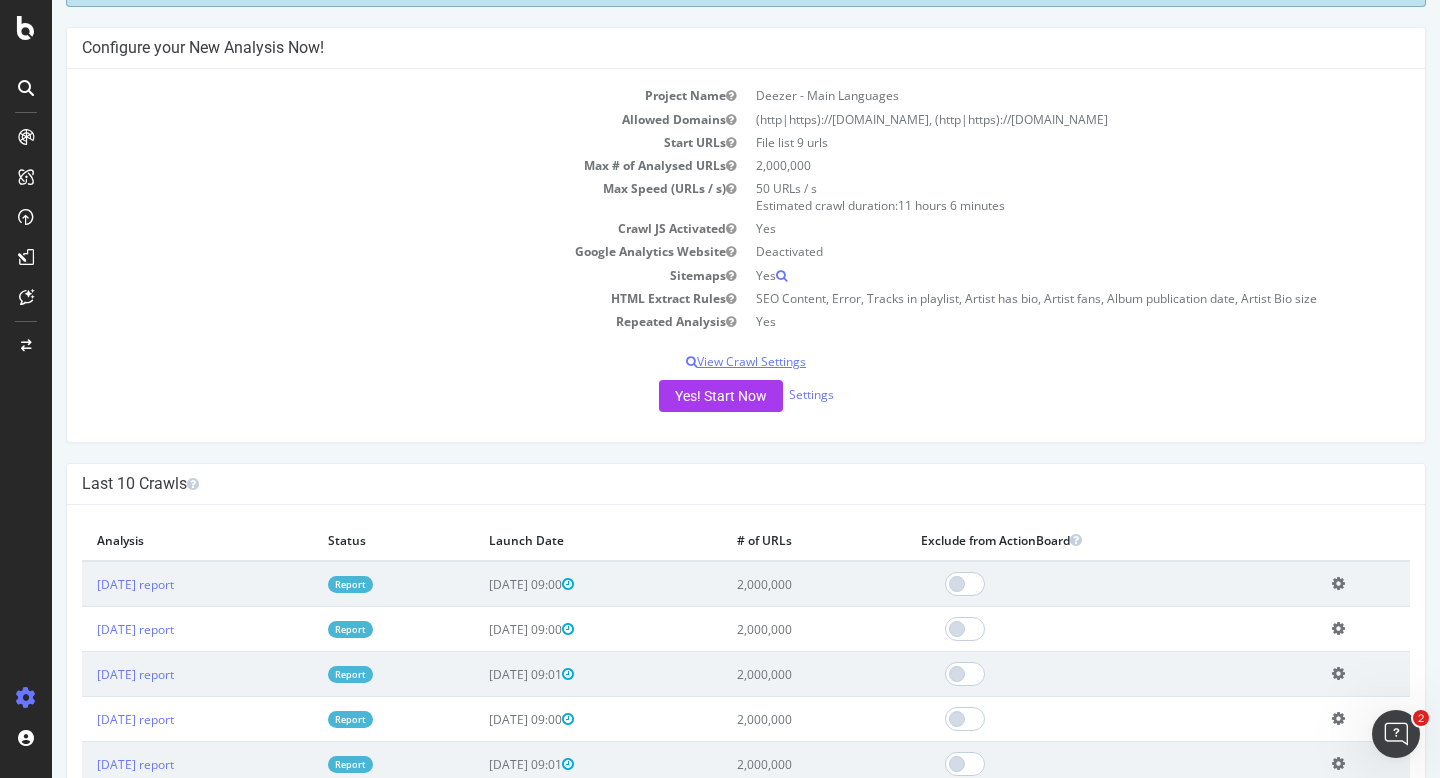 click on "View Crawl Settings" at bounding box center [746, 361] 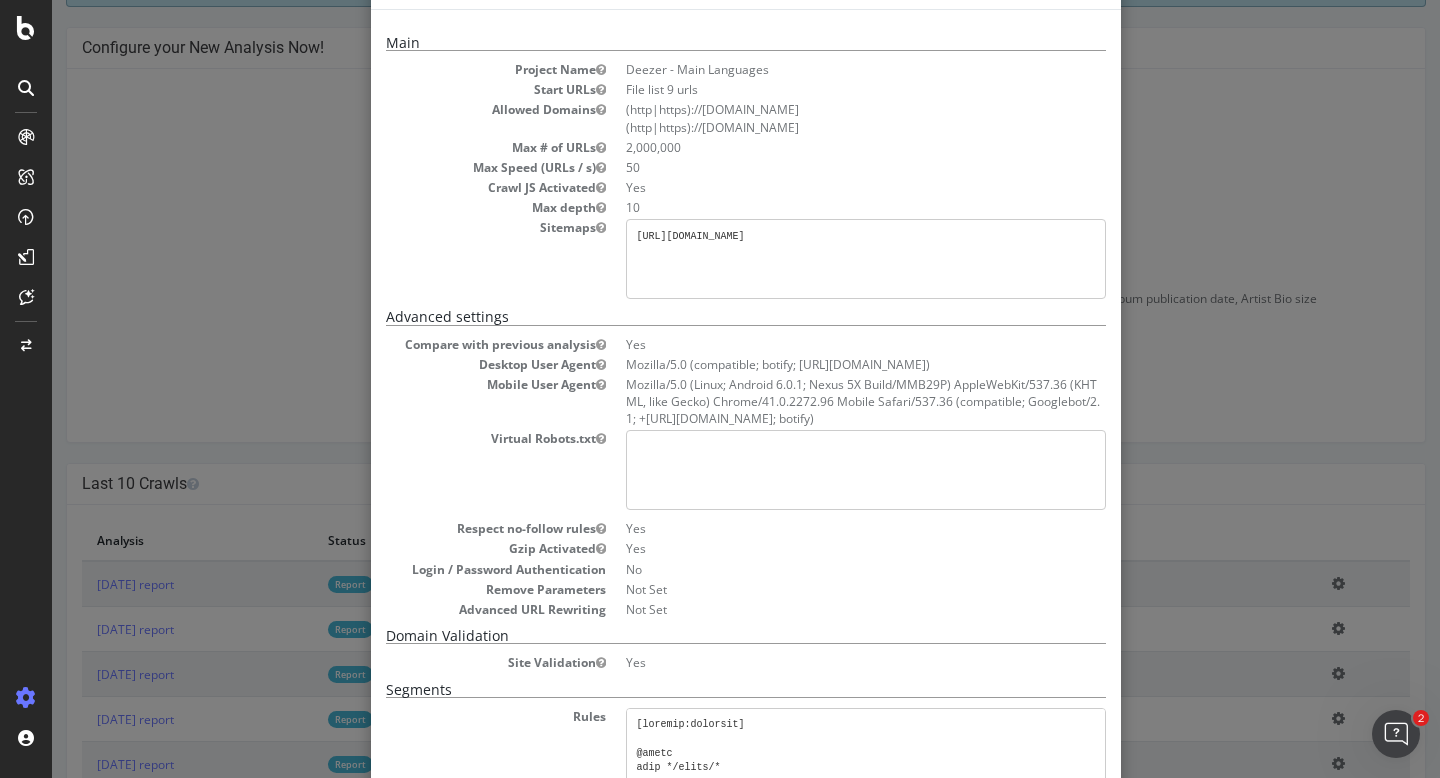 scroll, scrollTop: 0, scrollLeft: 0, axis: both 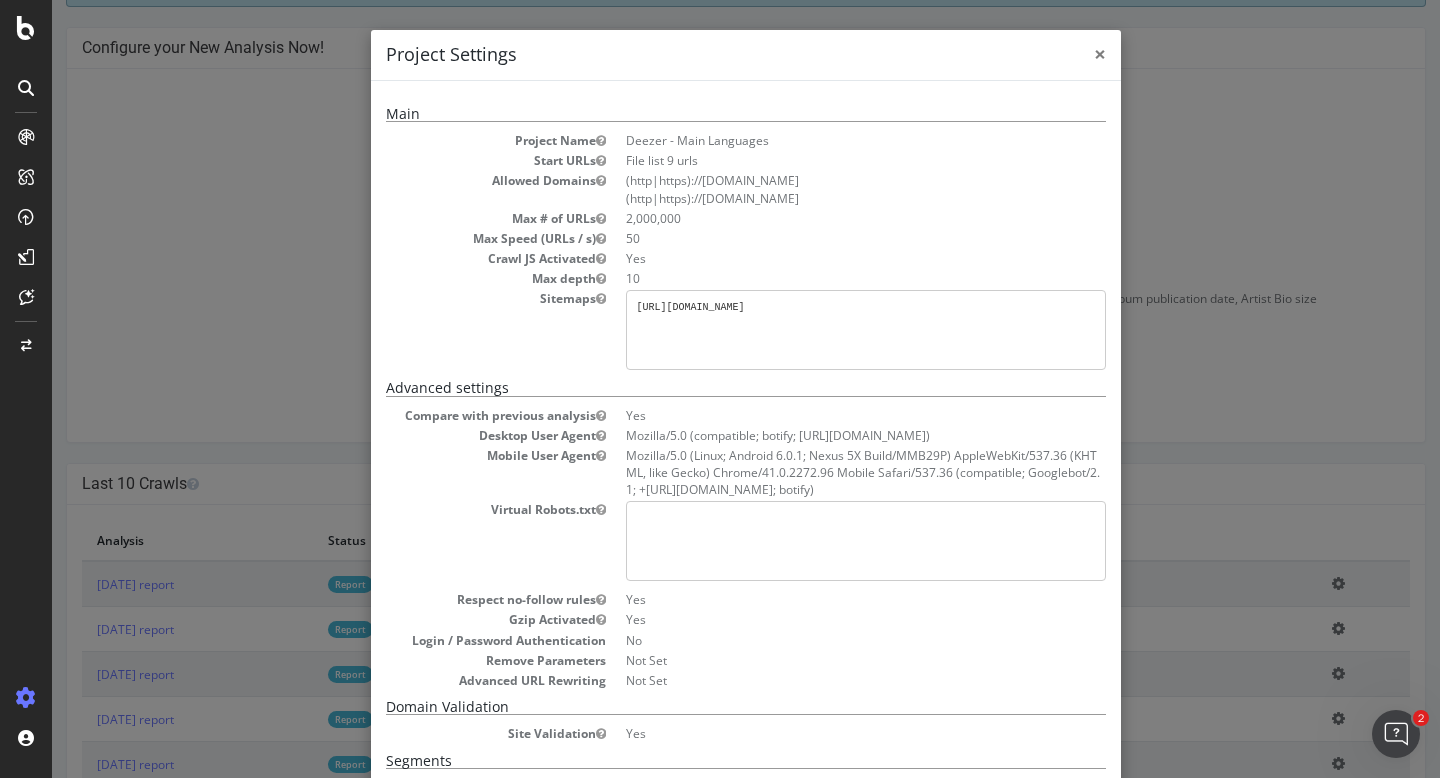 click on "×" at bounding box center [1100, 54] 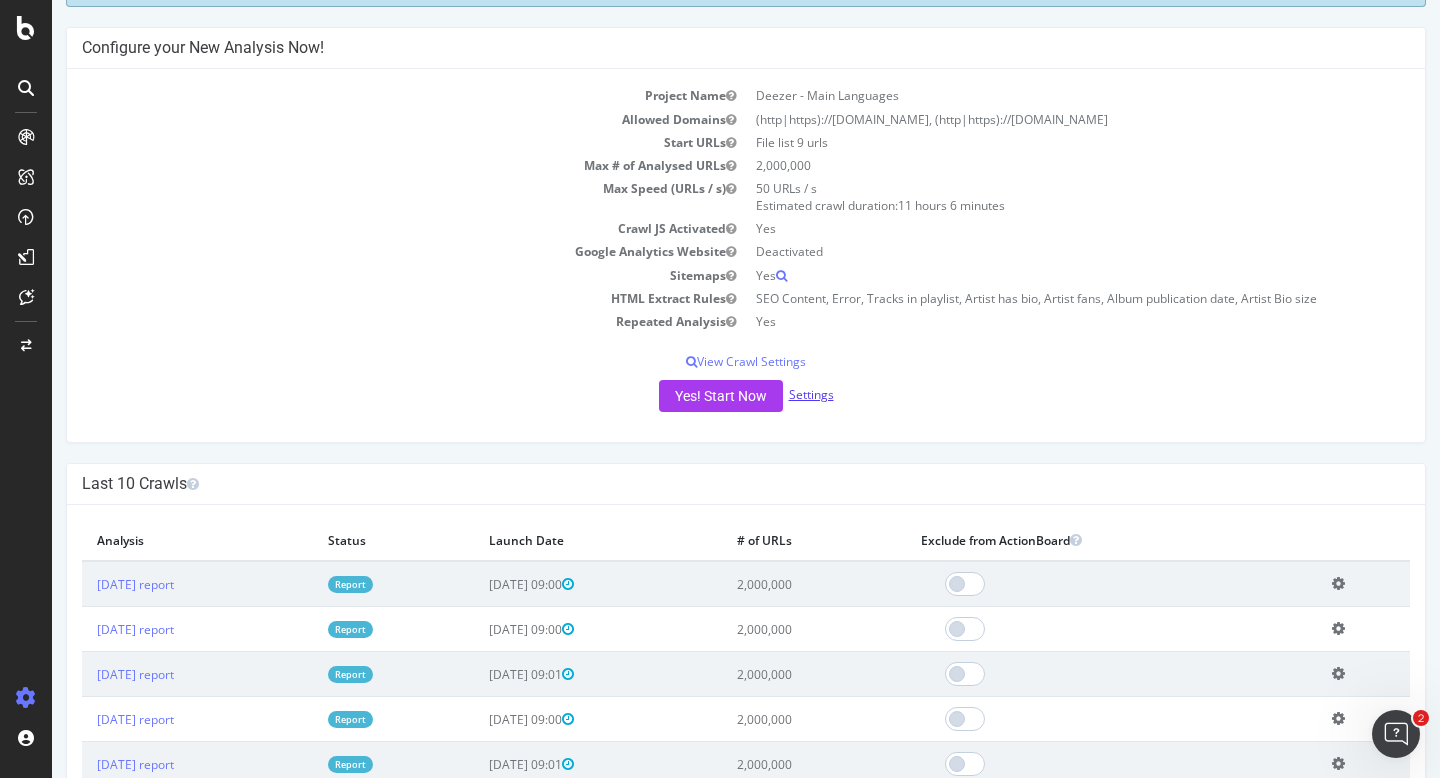click on "Settings" at bounding box center (811, 394) 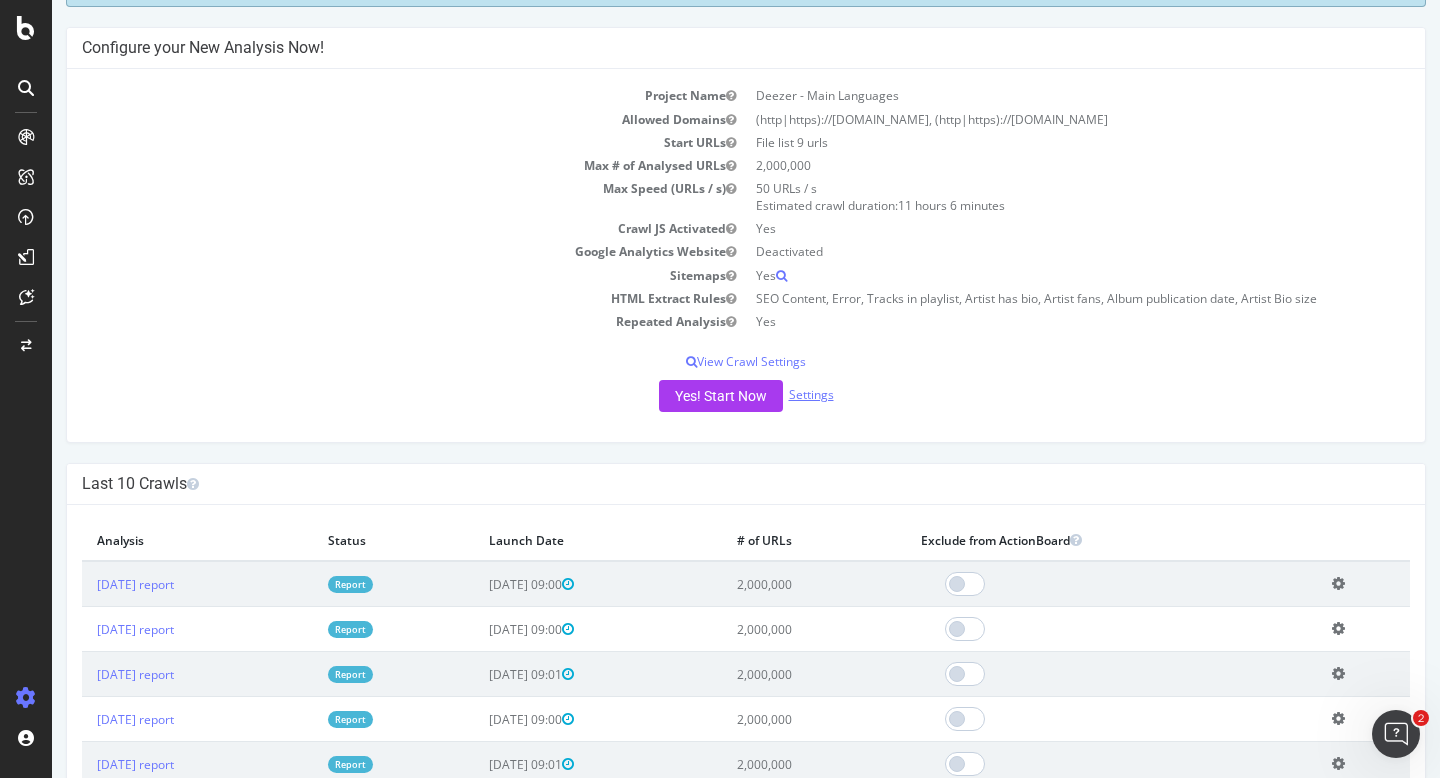 scroll, scrollTop: 0, scrollLeft: 0, axis: both 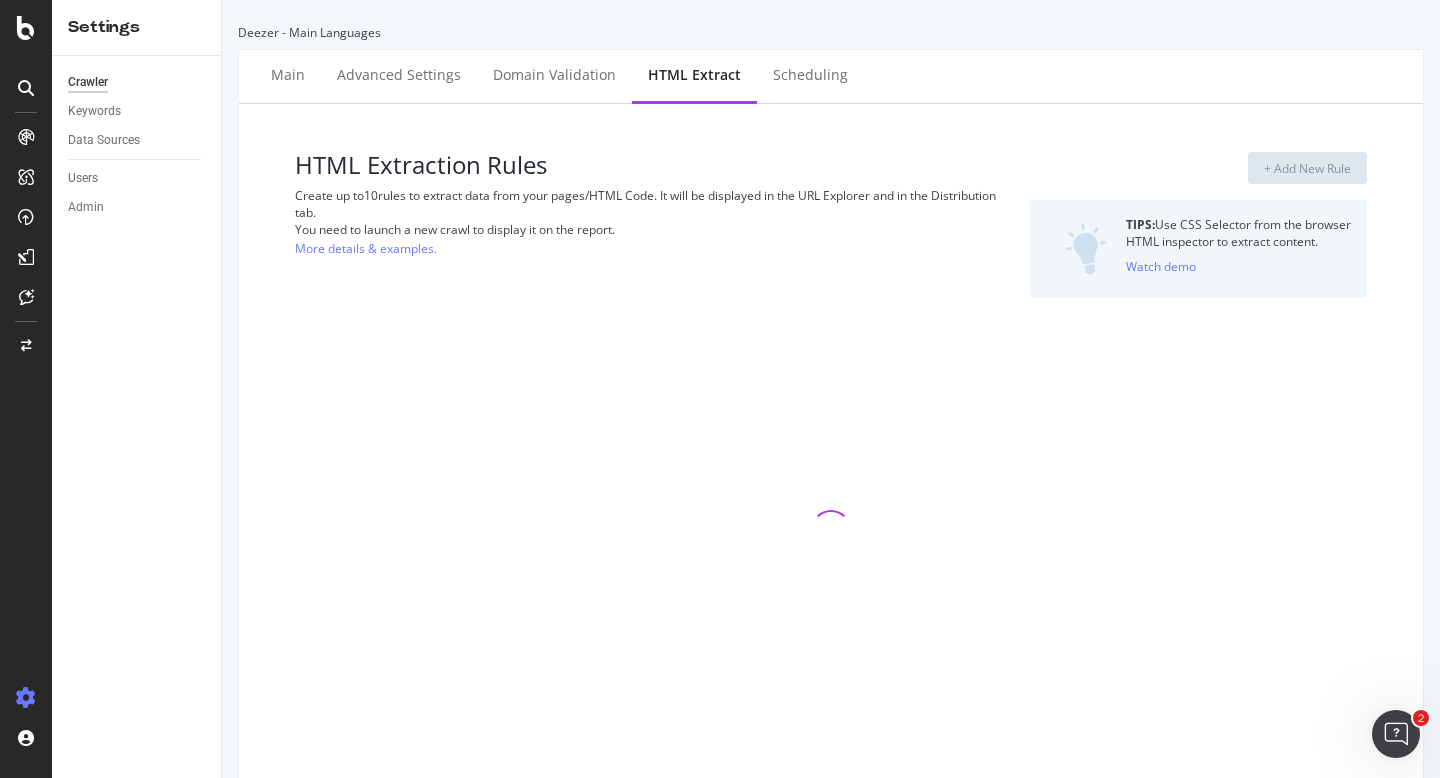 select on "exist" 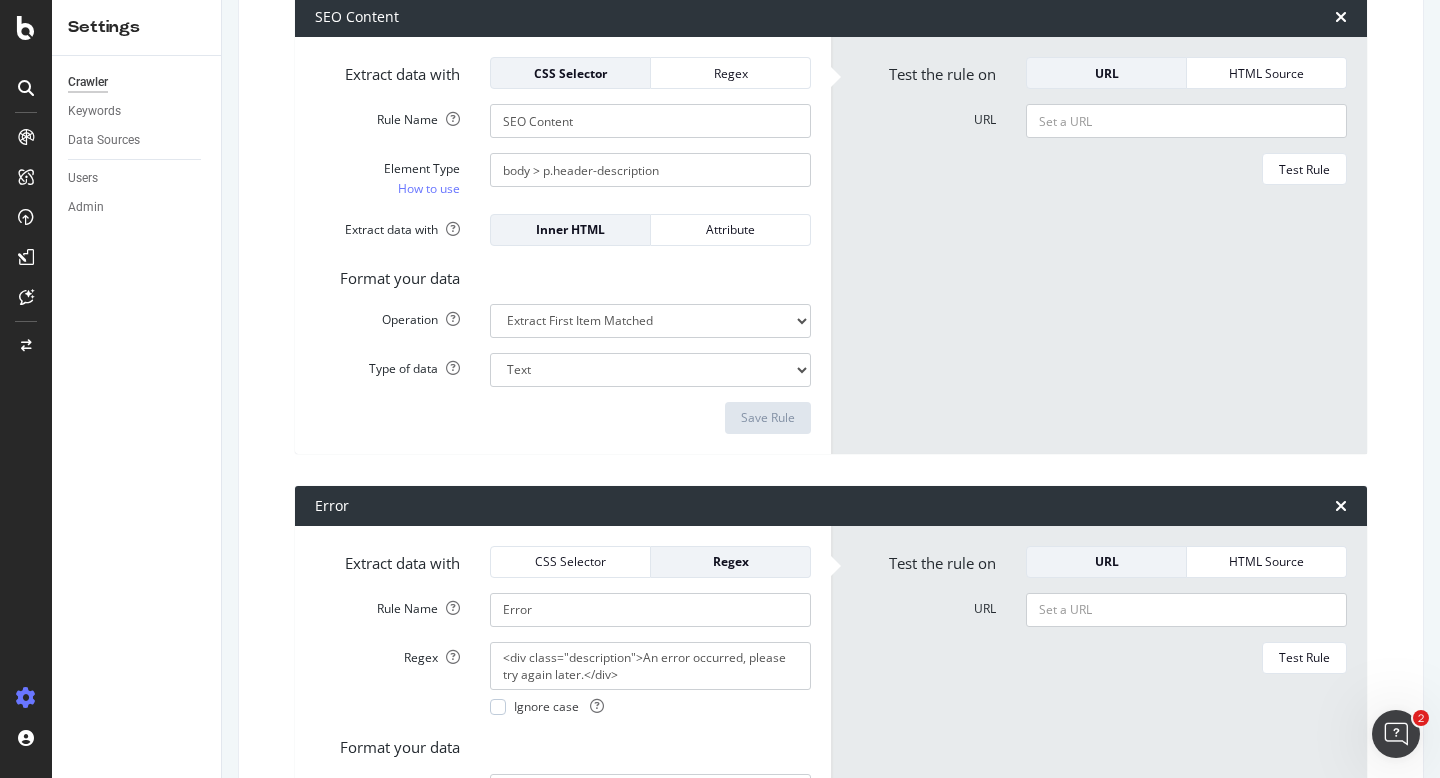 scroll, scrollTop: 0, scrollLeft: 0, axis: both 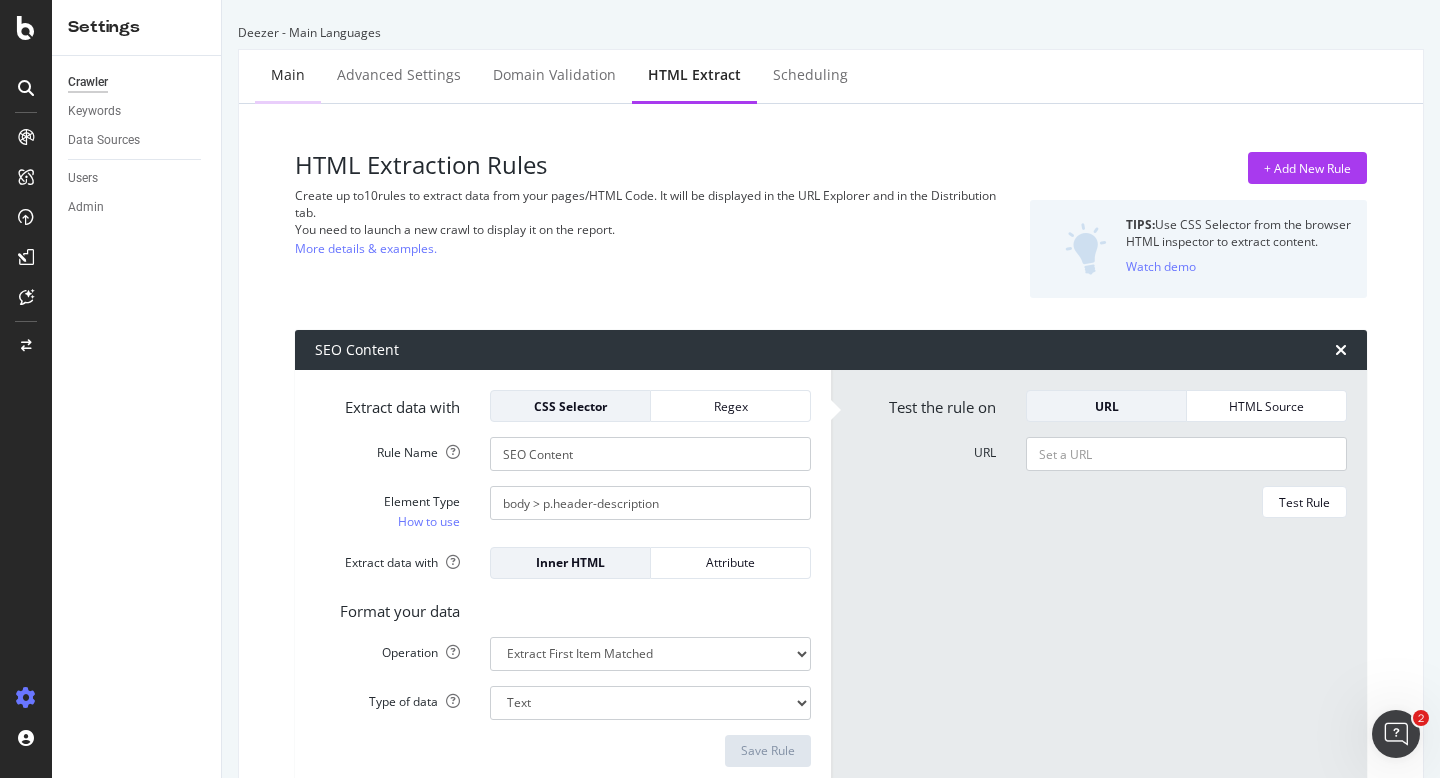 click on "Main" at bounding box center (288, 75) 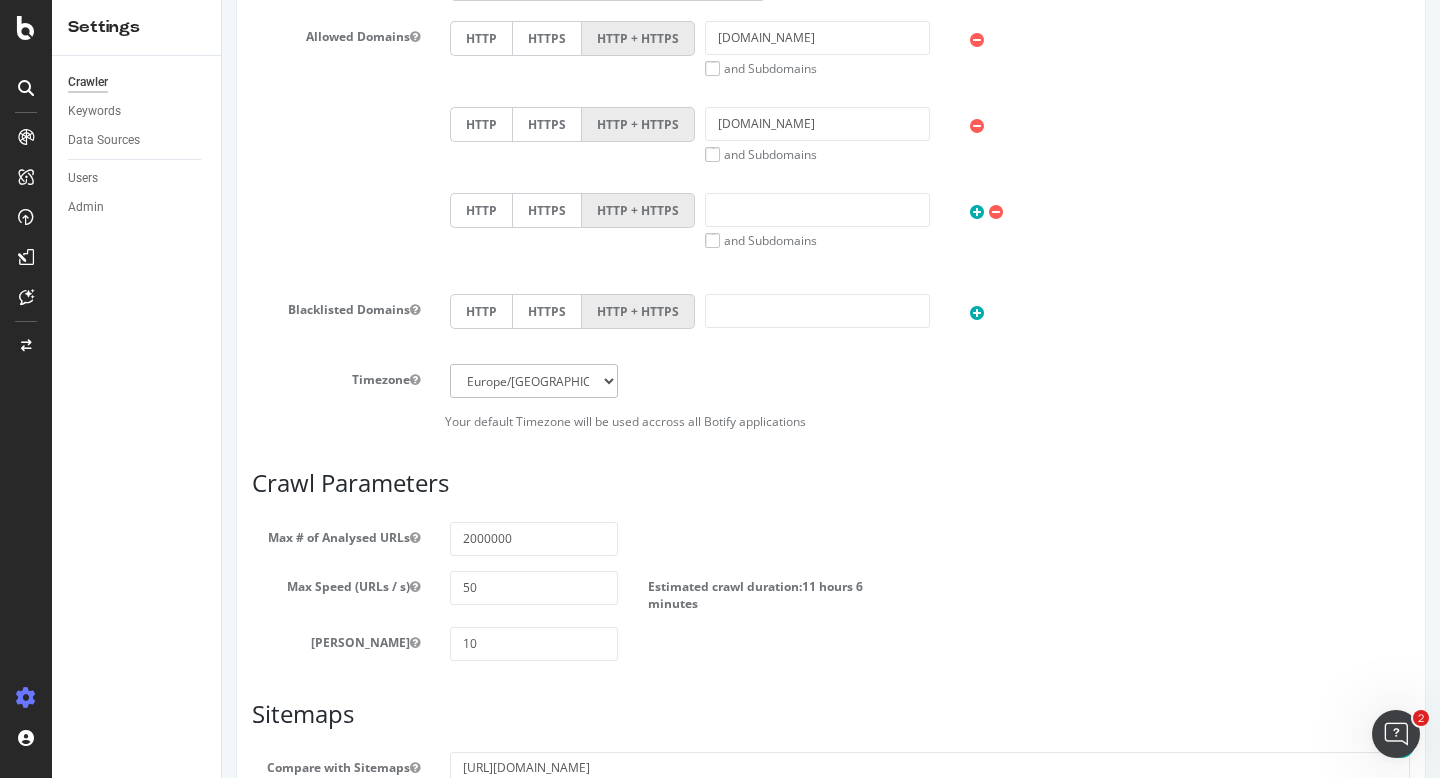 scroll, scrollTop: 940, scrollLeft: 0, axis: vertical 